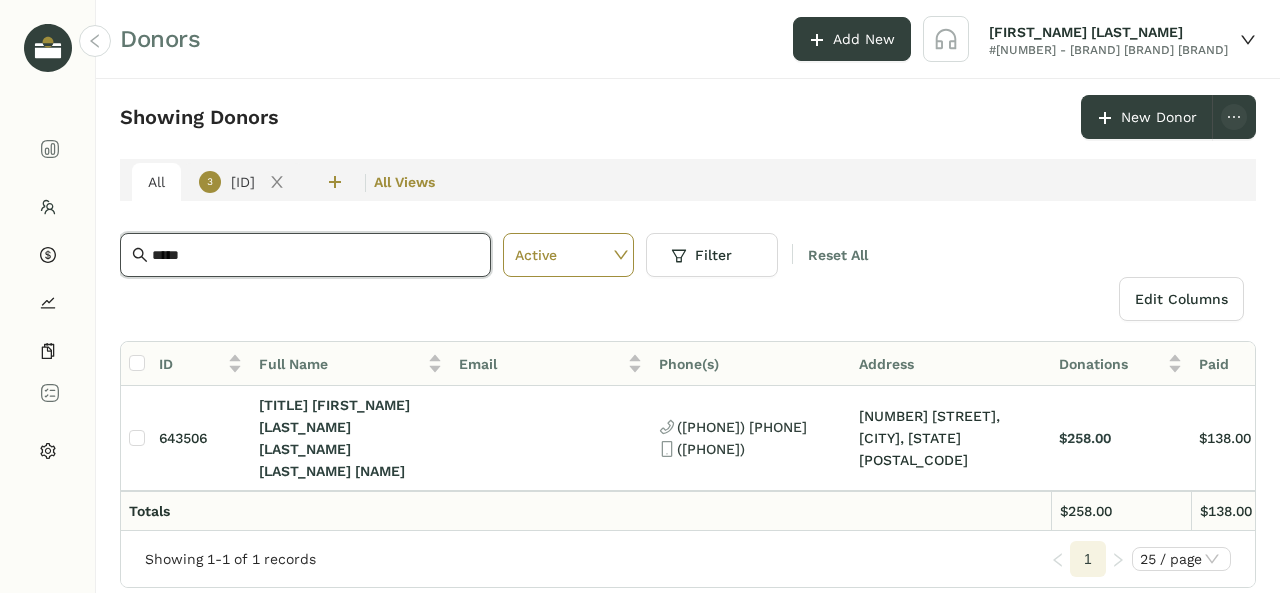 scroll, scrollTop: 0, scrollLeft: 0, axis: both 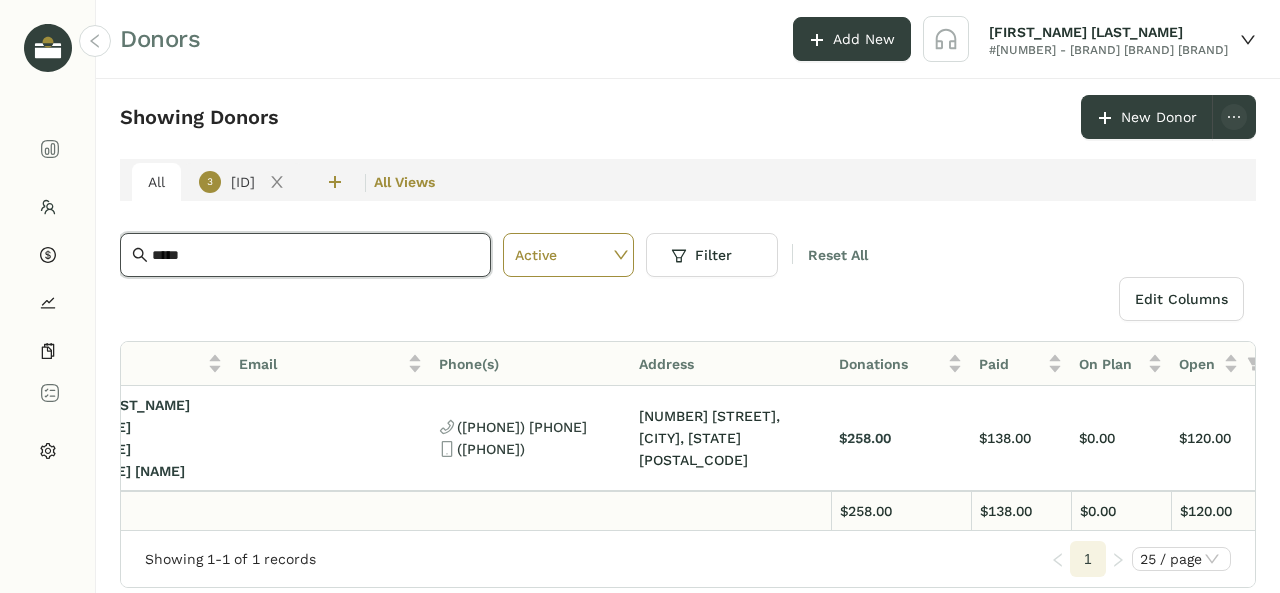 click on "*****" at bounding box center [305, 255] 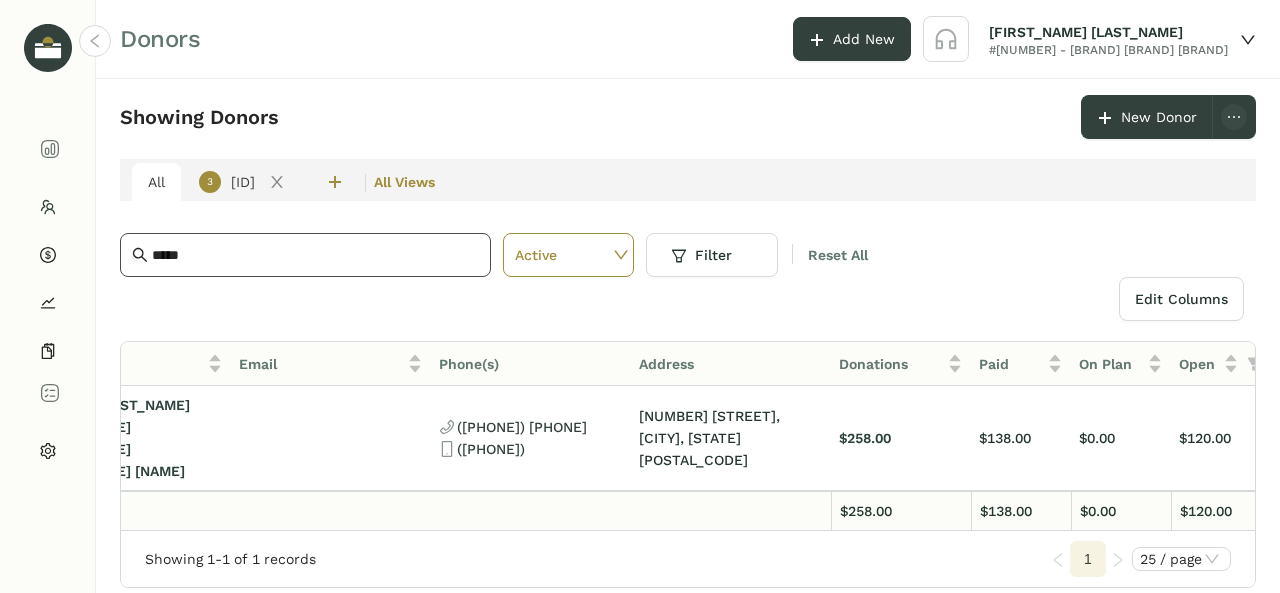 drag, startPoint x: 0, startPoint y: 0, endPoint x: 278, endPoint y: 237, distance: 365.3122 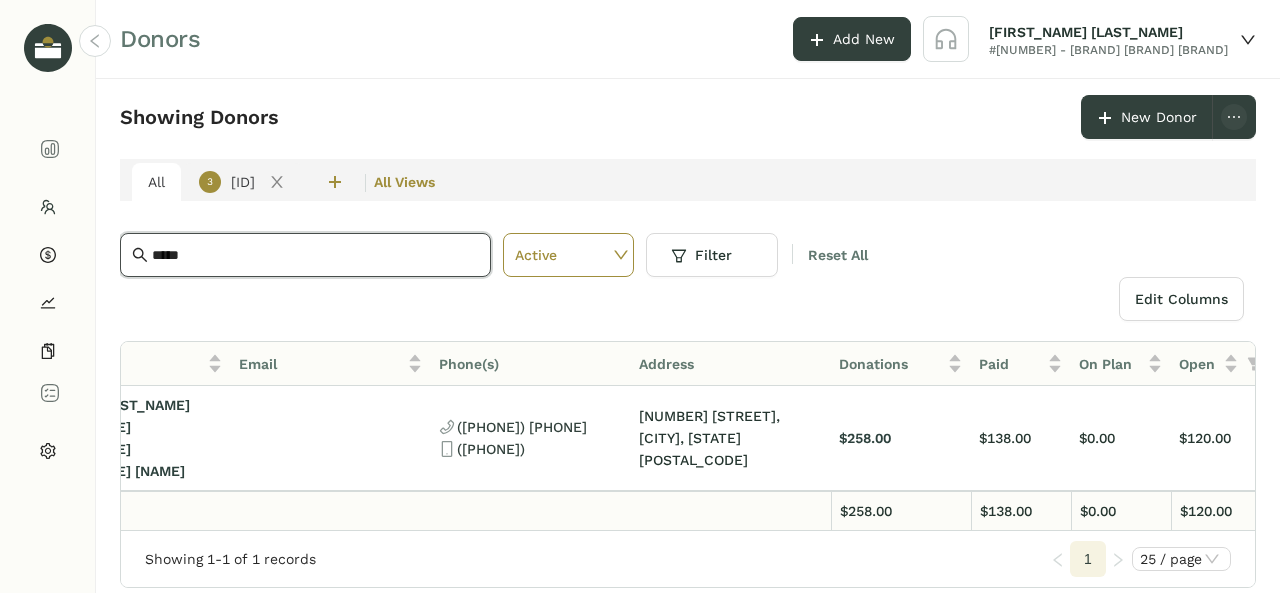 click on "*****" at bounding box center [315, 255] 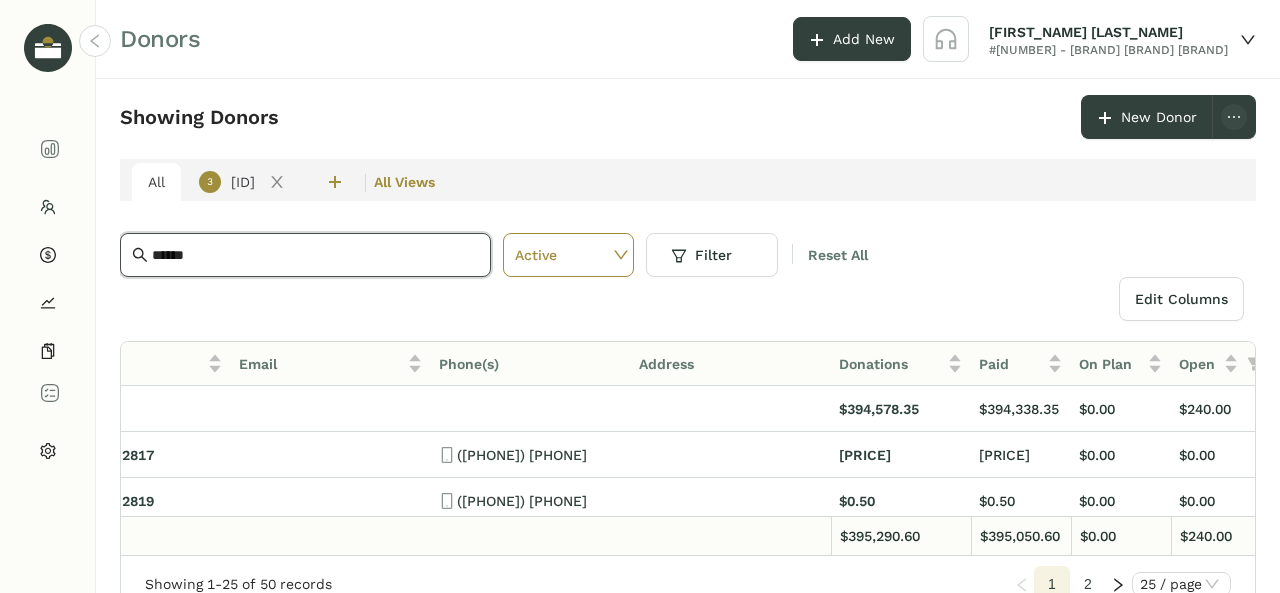 type on "******" 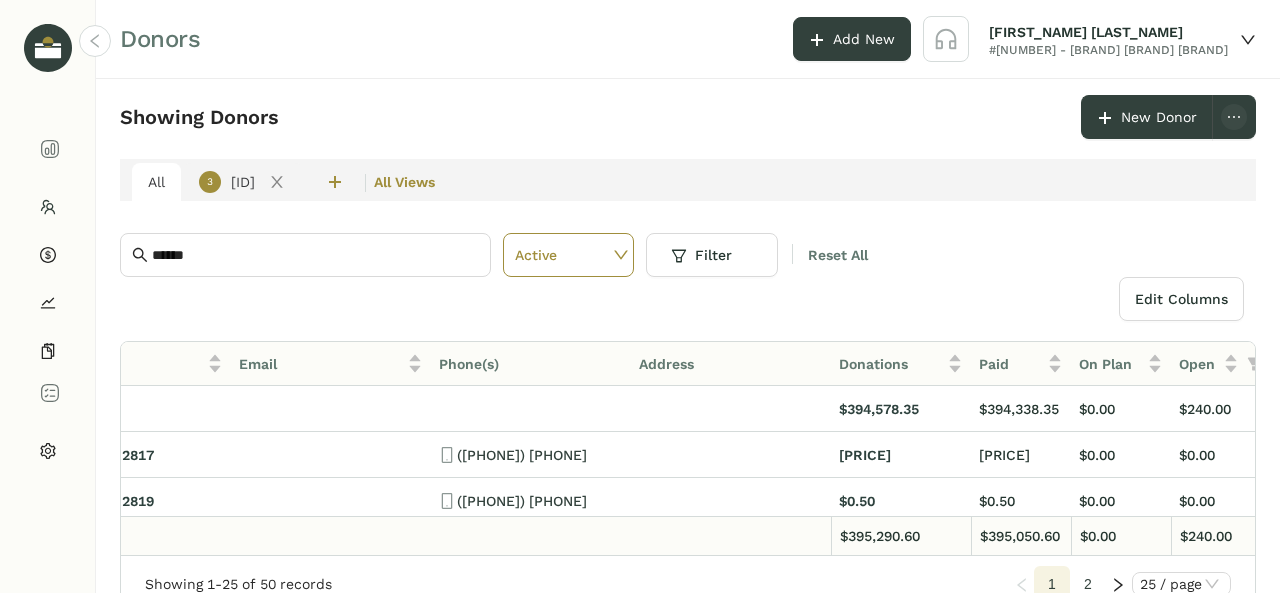 drag, startPoint x: 400, startPoint y: 554, endPoint x: 253, endPoint y: 533, distance: 148.49243 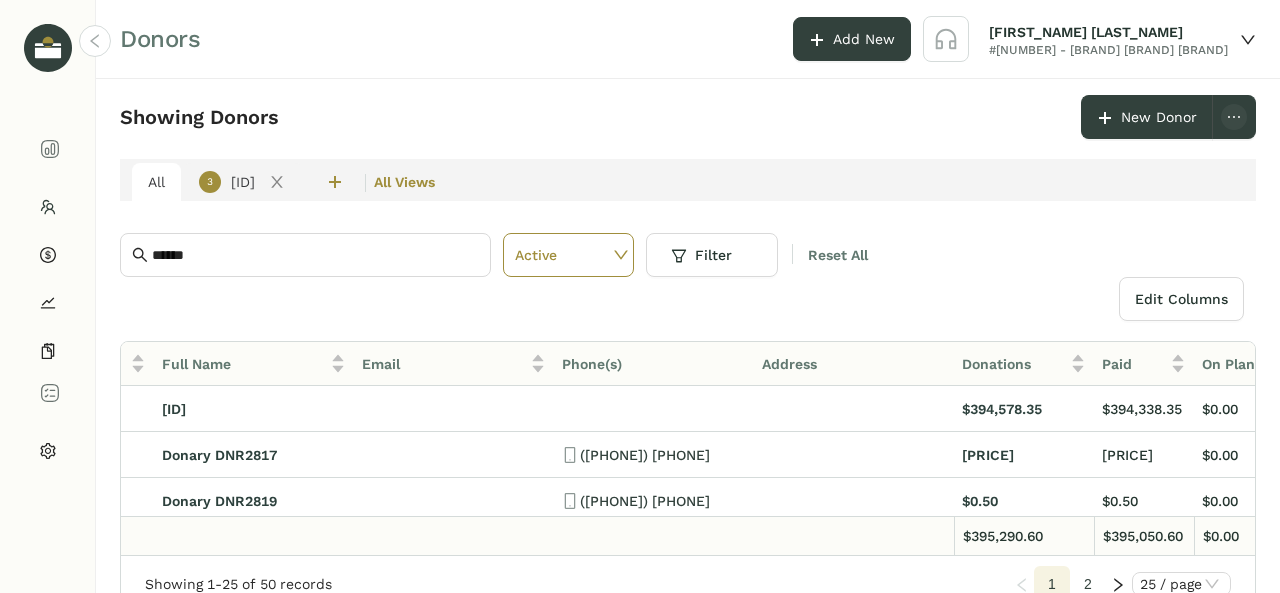 scroll, scrollTop: 0, scrollLeft: 7, axis: horizontal 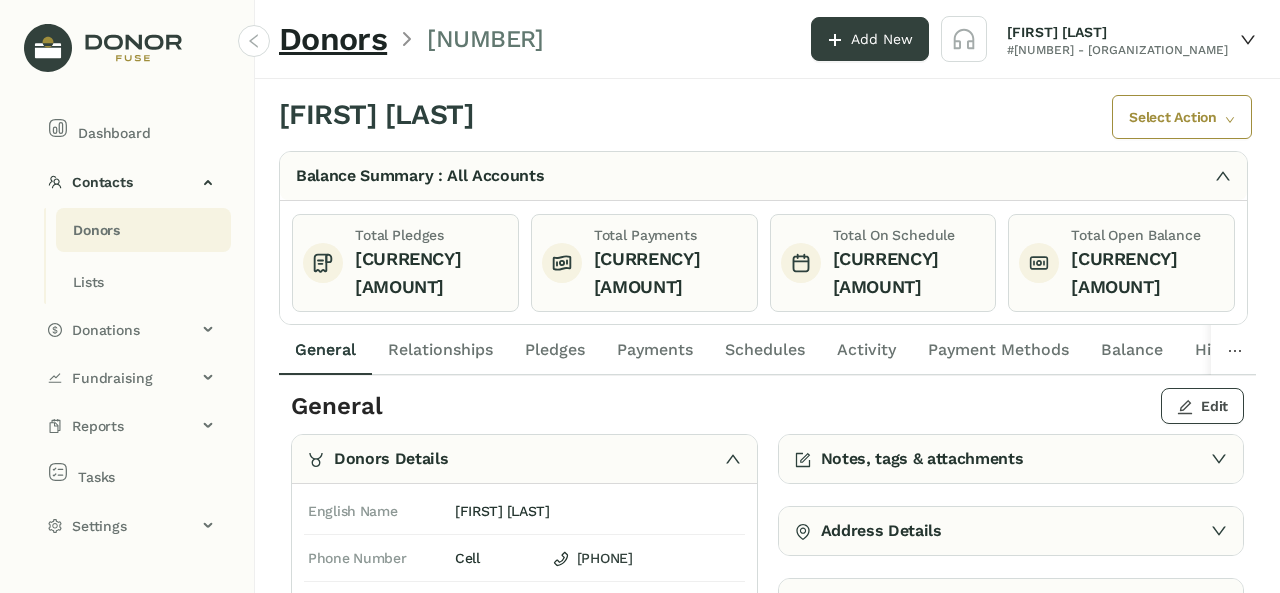 click on "Edit" at bounding box center (1202, 406) 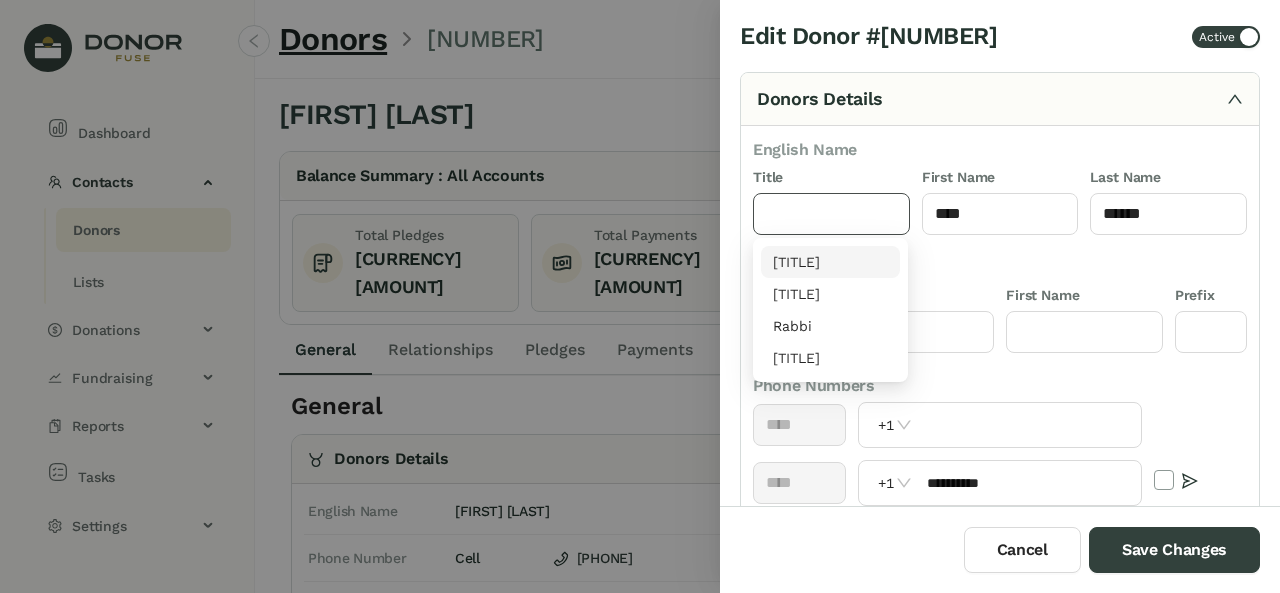 click at bounding box center [831, 214] 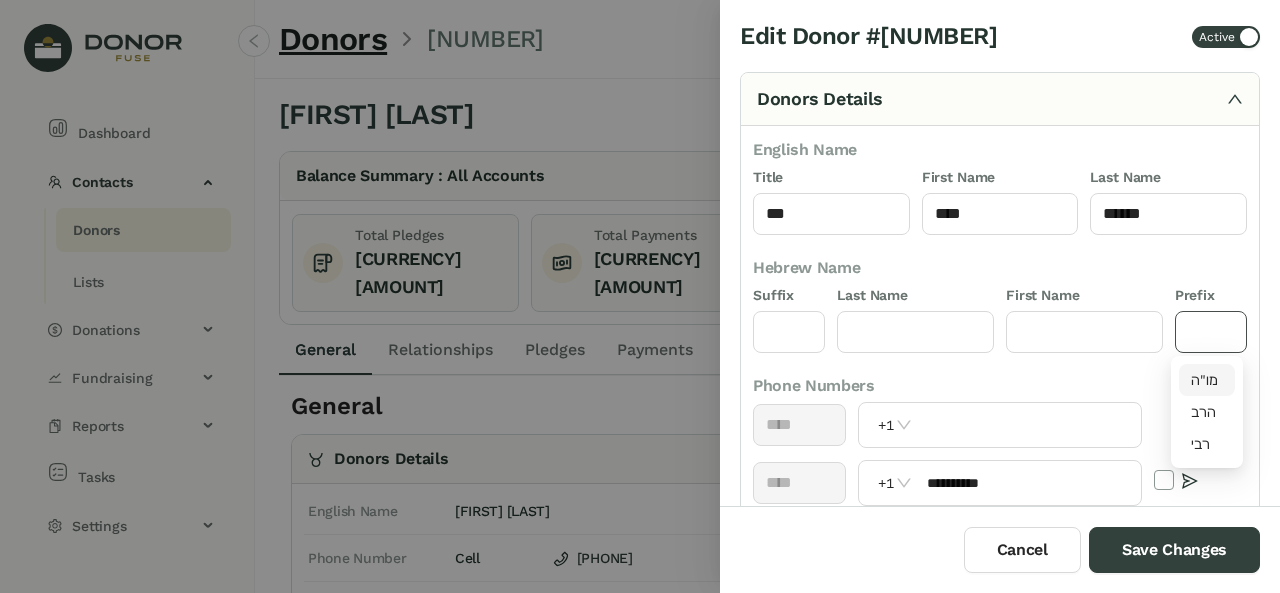 click at bounding box center [1211, 332] 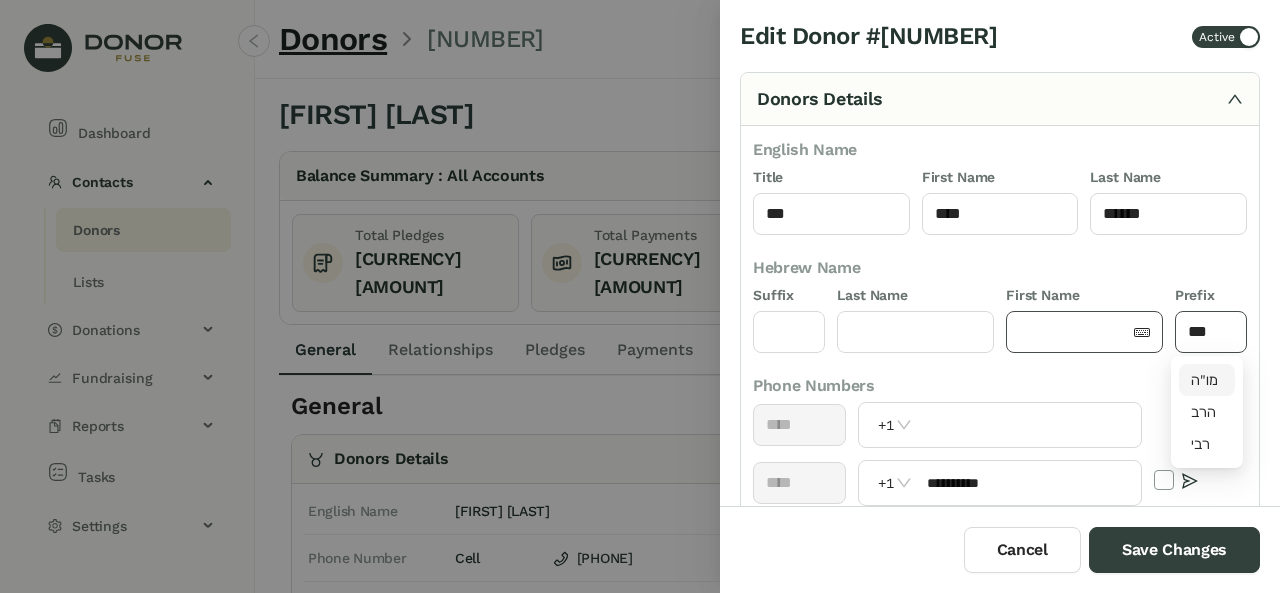 type on "***" 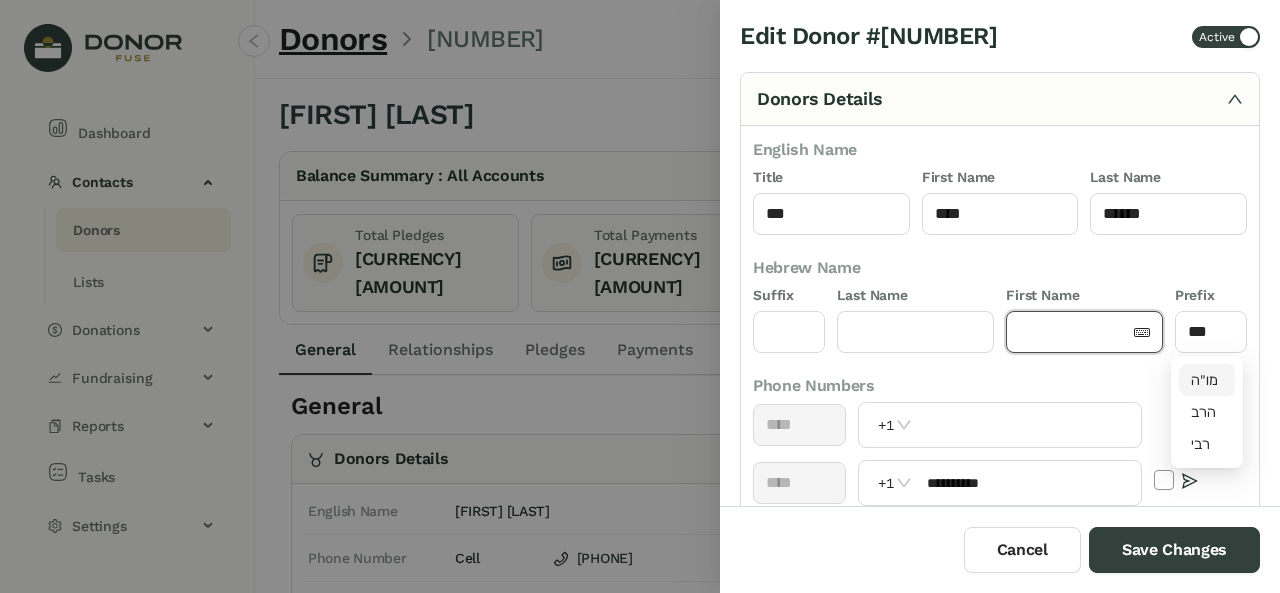 click at bounding box center [1074, 332] 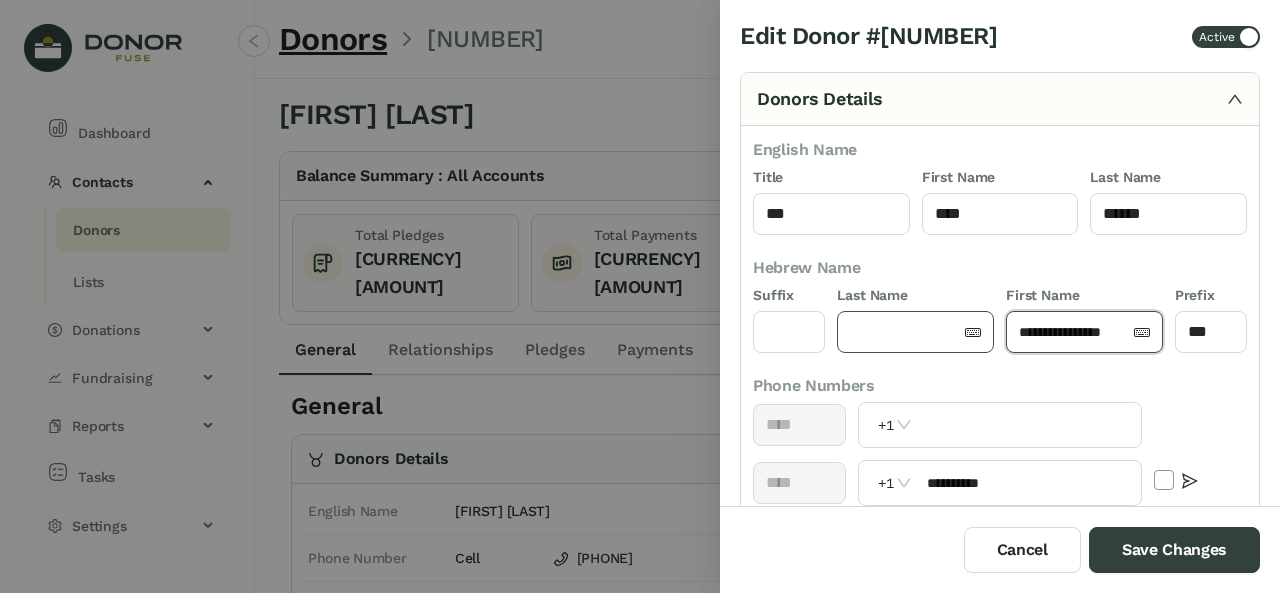 type on "**********" 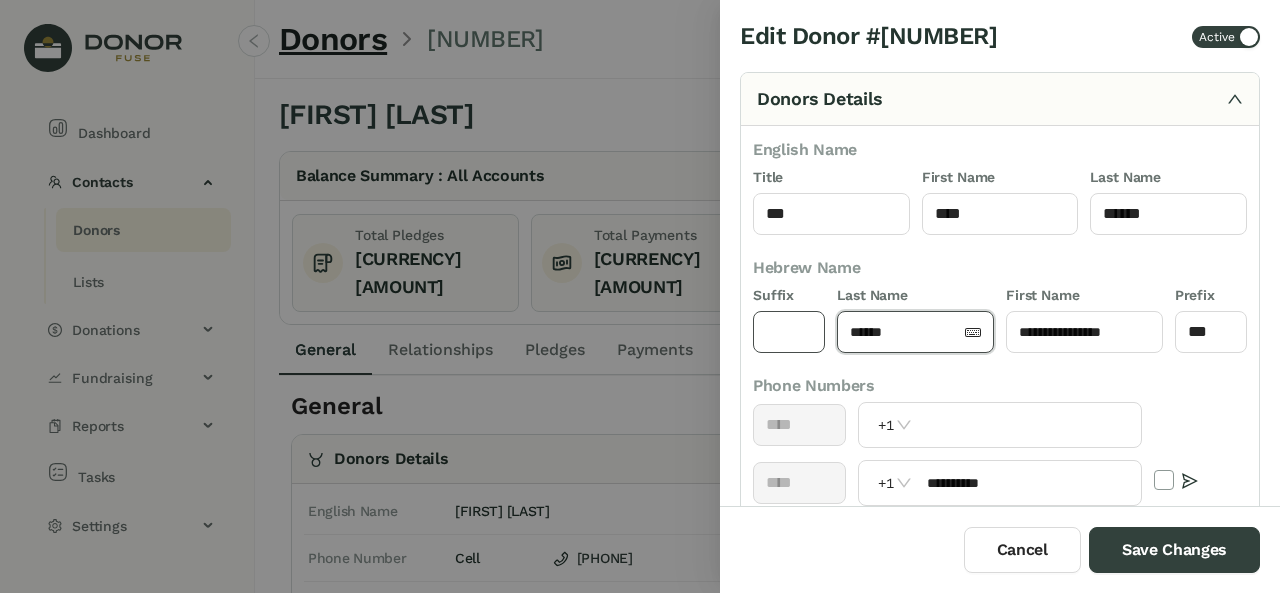 type on "******" 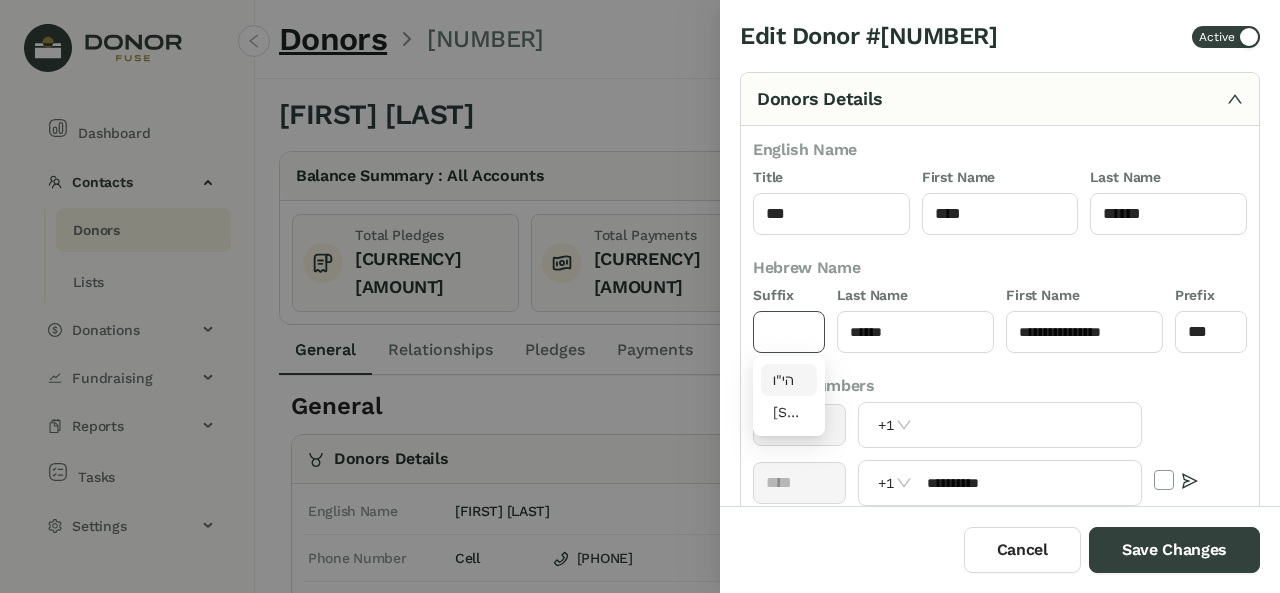 click at bounding box center [789, 332] 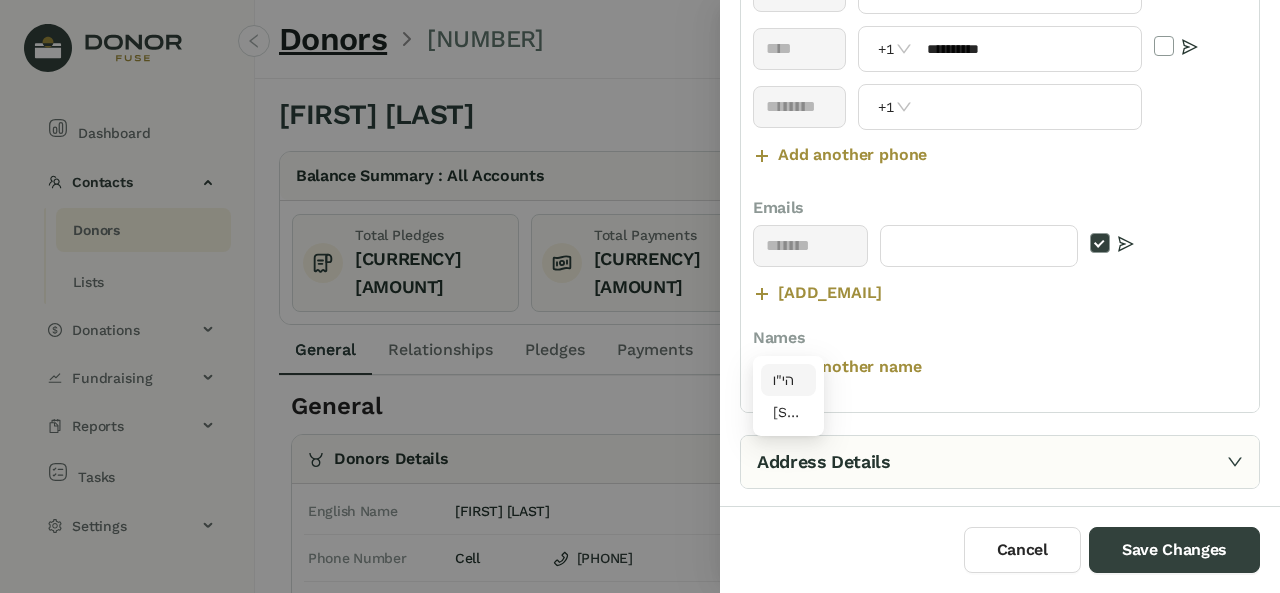 scroll, scrollTop: 541, scrollLeft: 0, axis: vertical 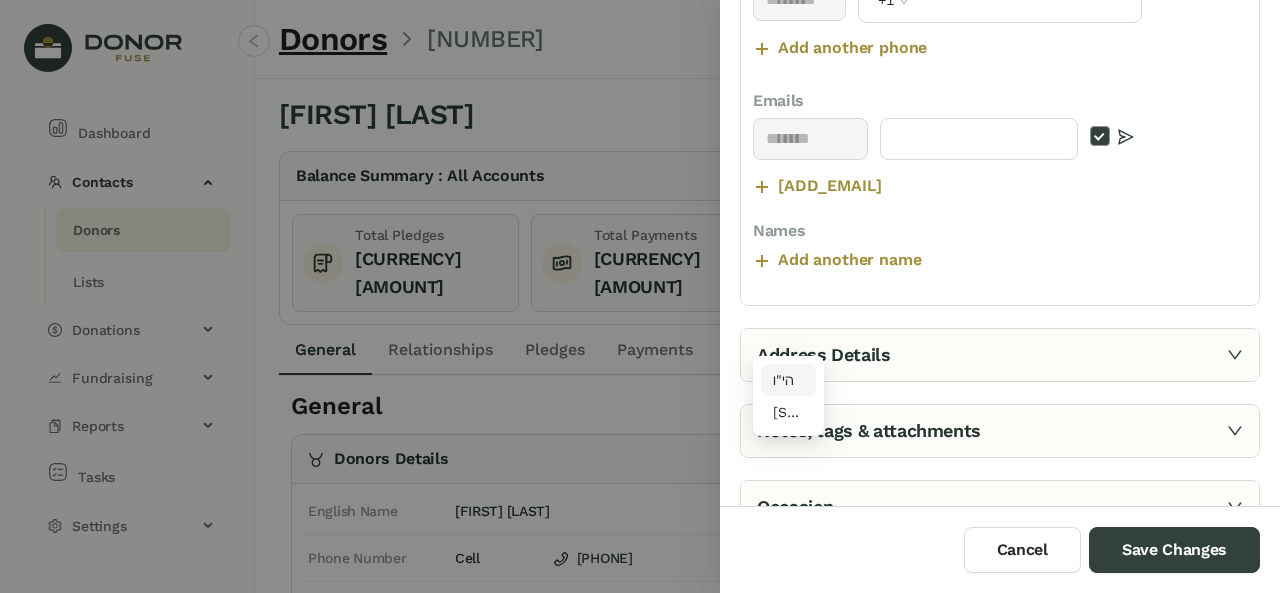 type on "****" 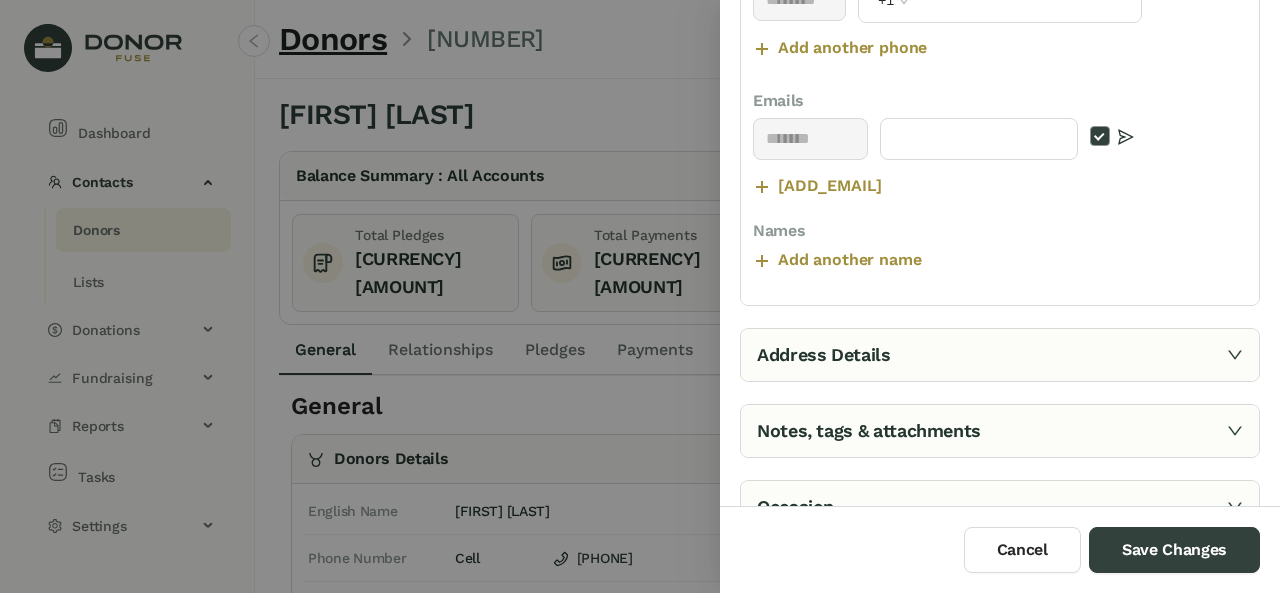 click on "Address Details" at bounding box center [1000, 355] 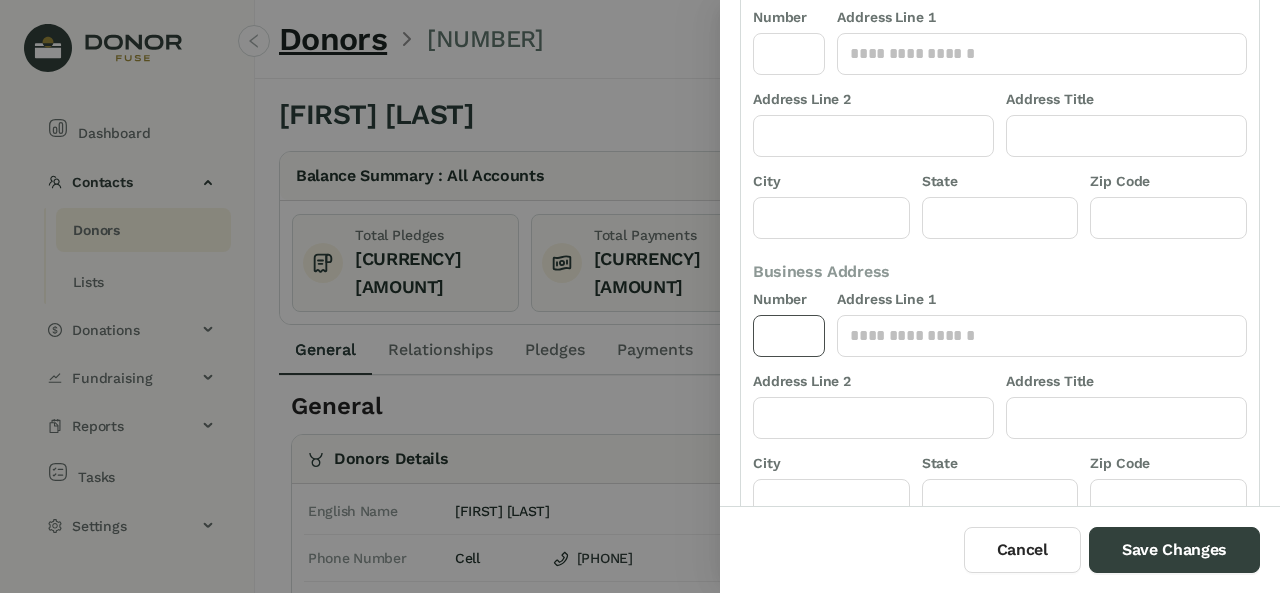 scroll, scrollTop: 235, scrollLeft: 0, axis: vertical 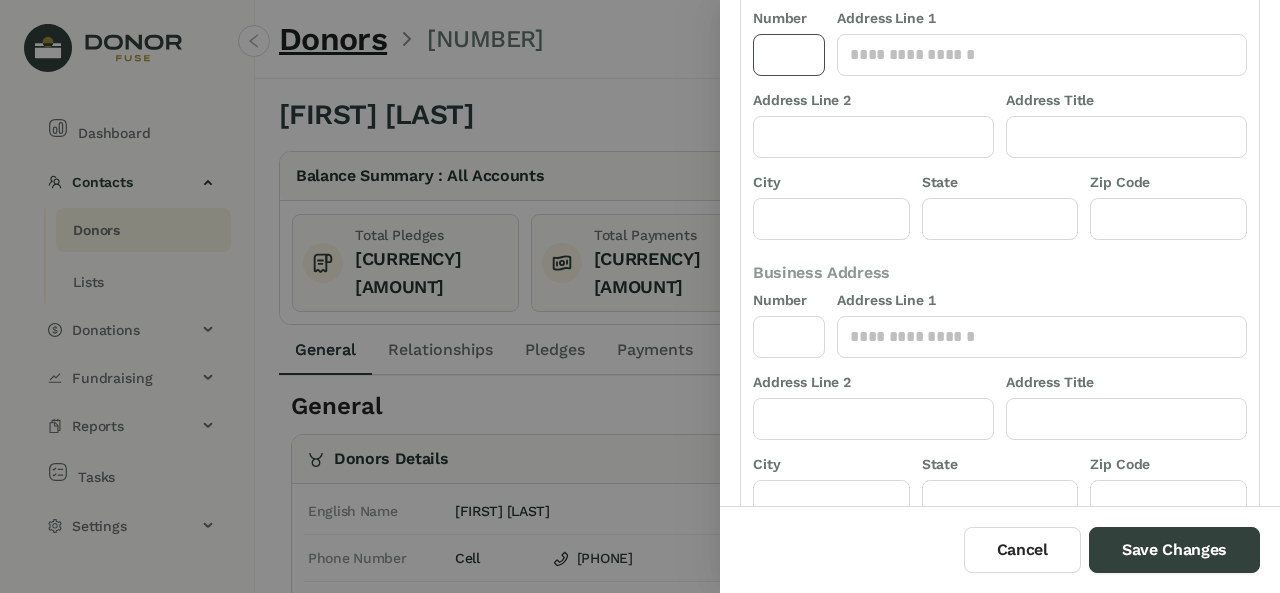 click at bounding box center (789, 55) 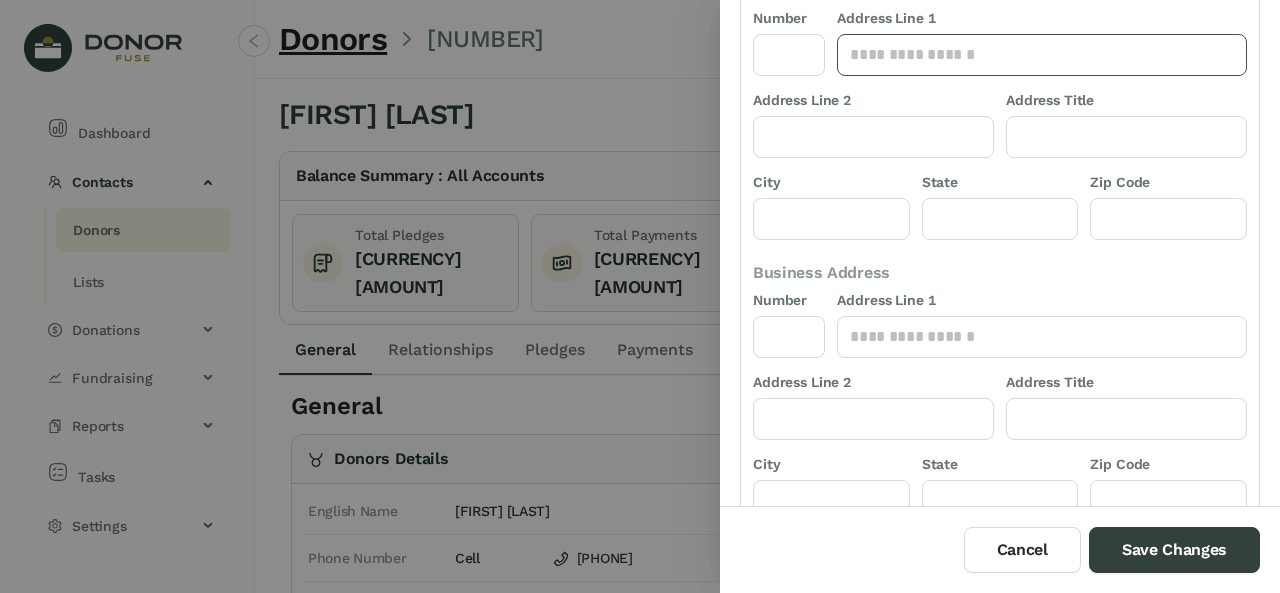 click at bounding box center [1042, 55] 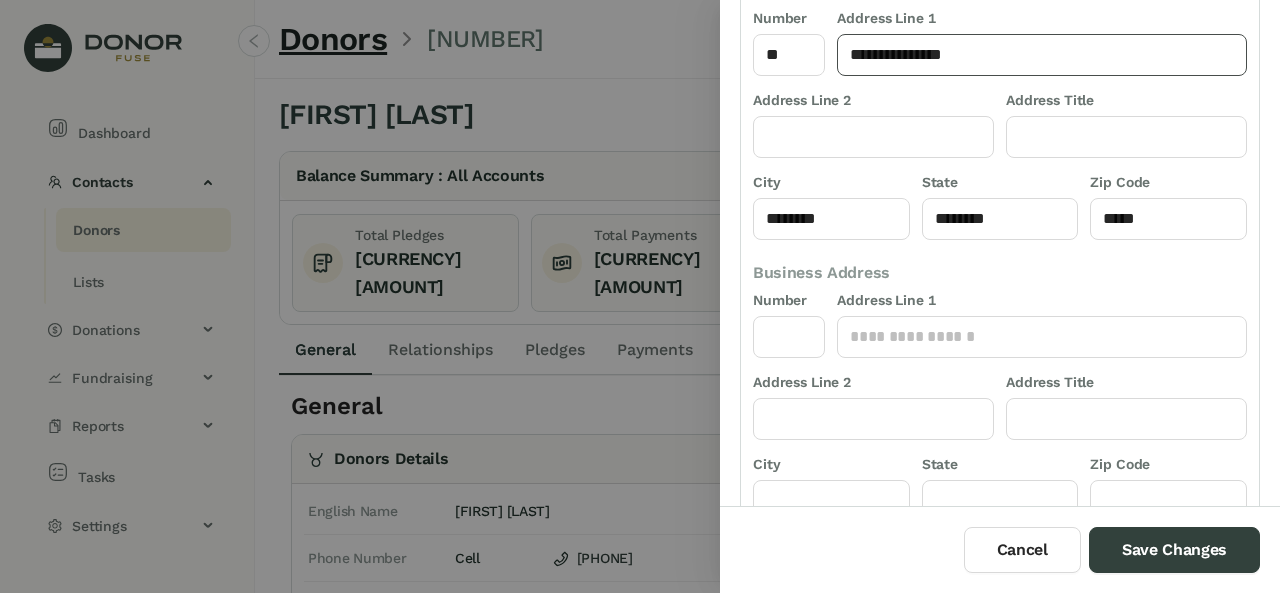 click on "**********" at bounding box center [1042, 55] 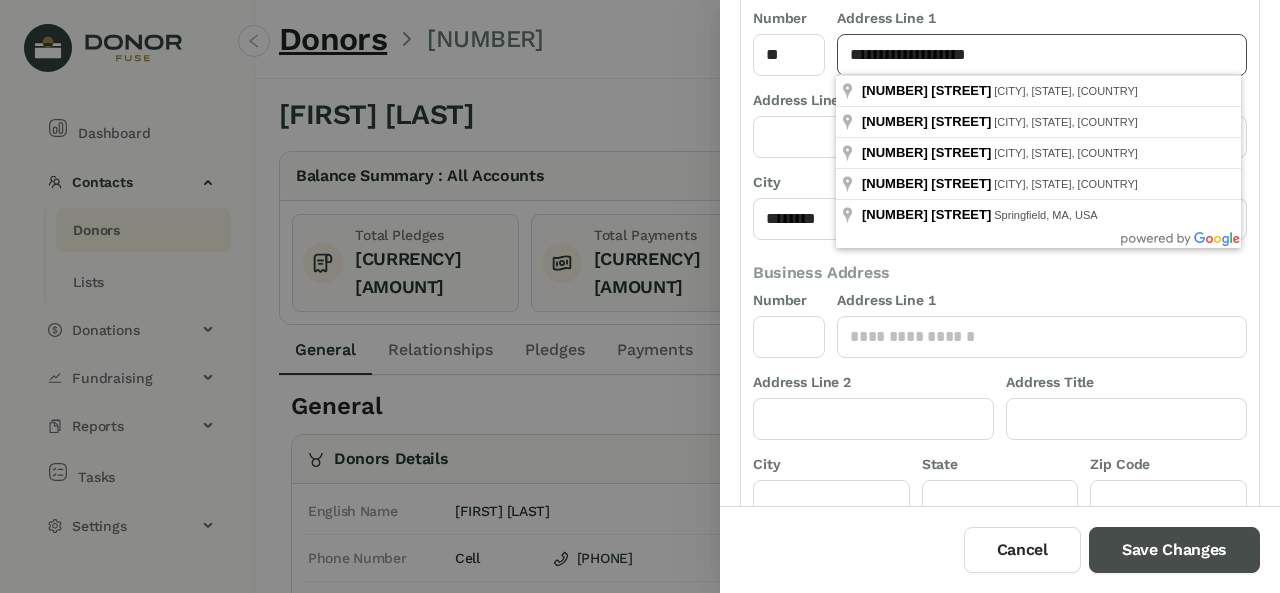 type on "**********" 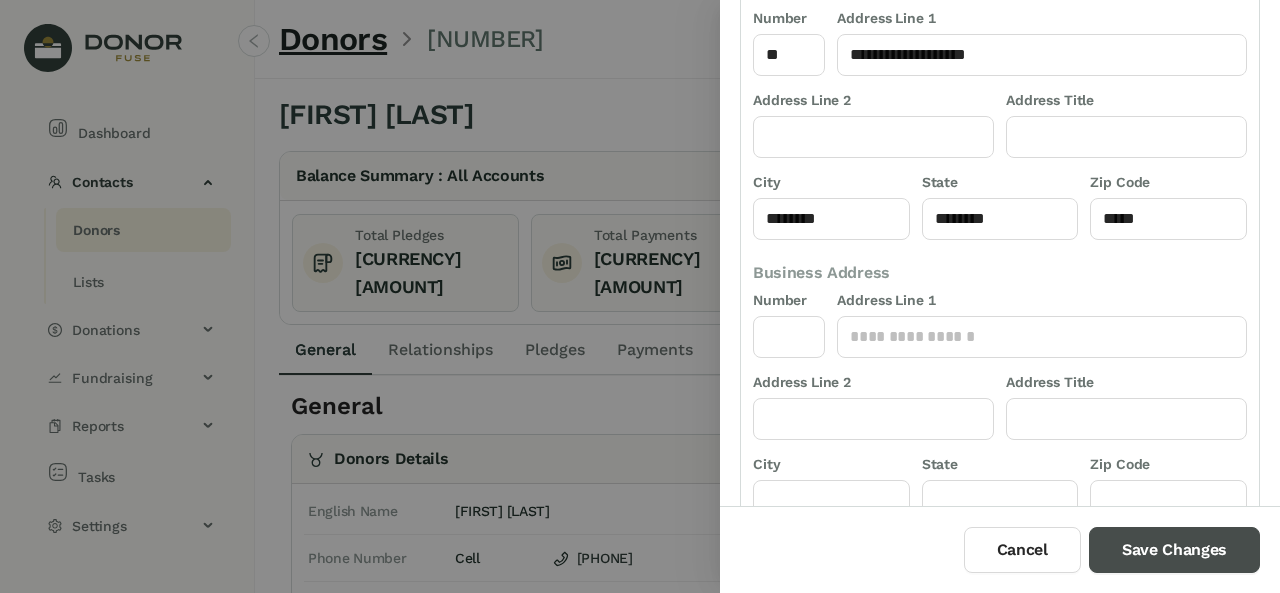 click on "Save Changes" at bounding box center [1174, 550] 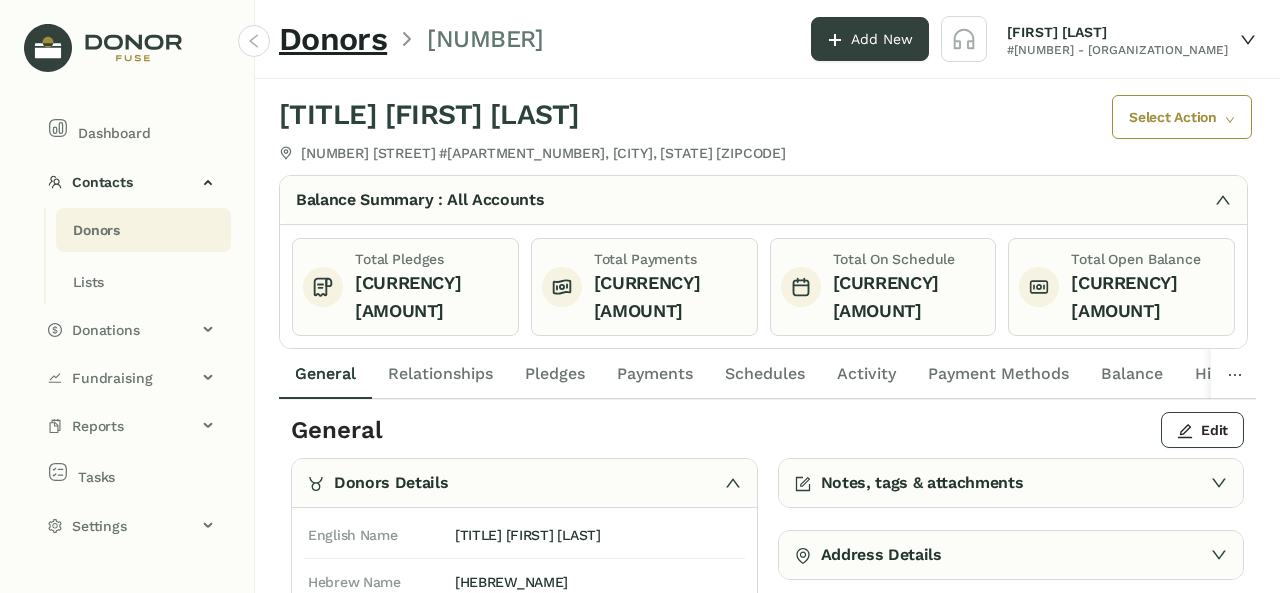 click on "Donors" at bounding box center [333, 39] 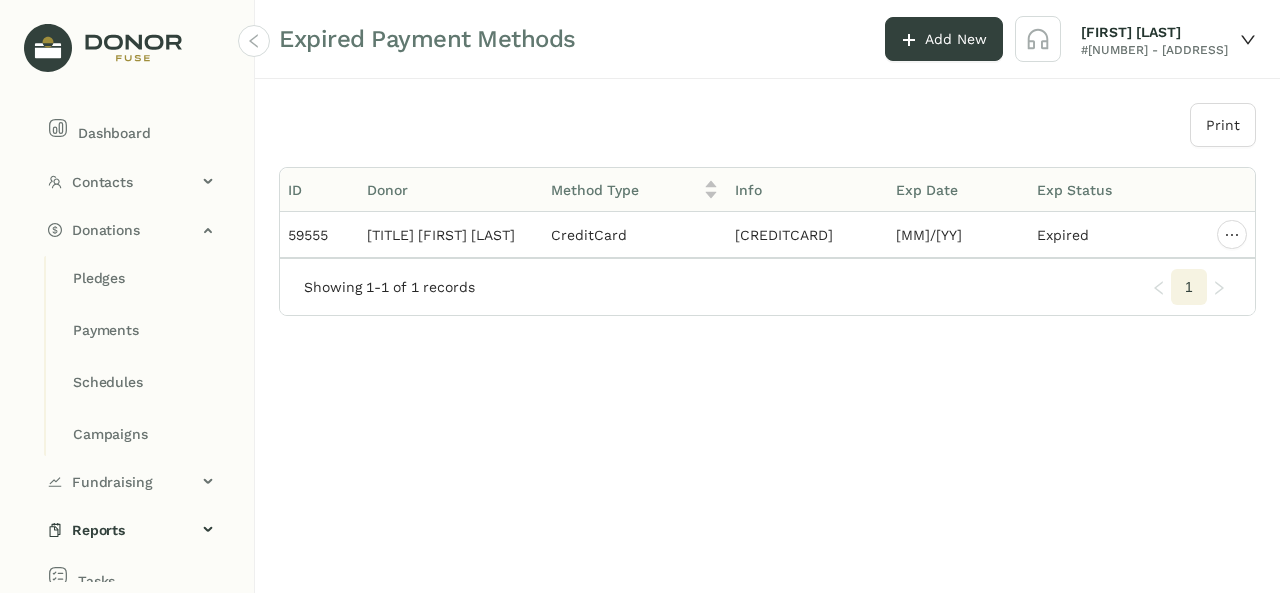 scroll, scrollTop: 0, scrollLeft: 0, axis: both 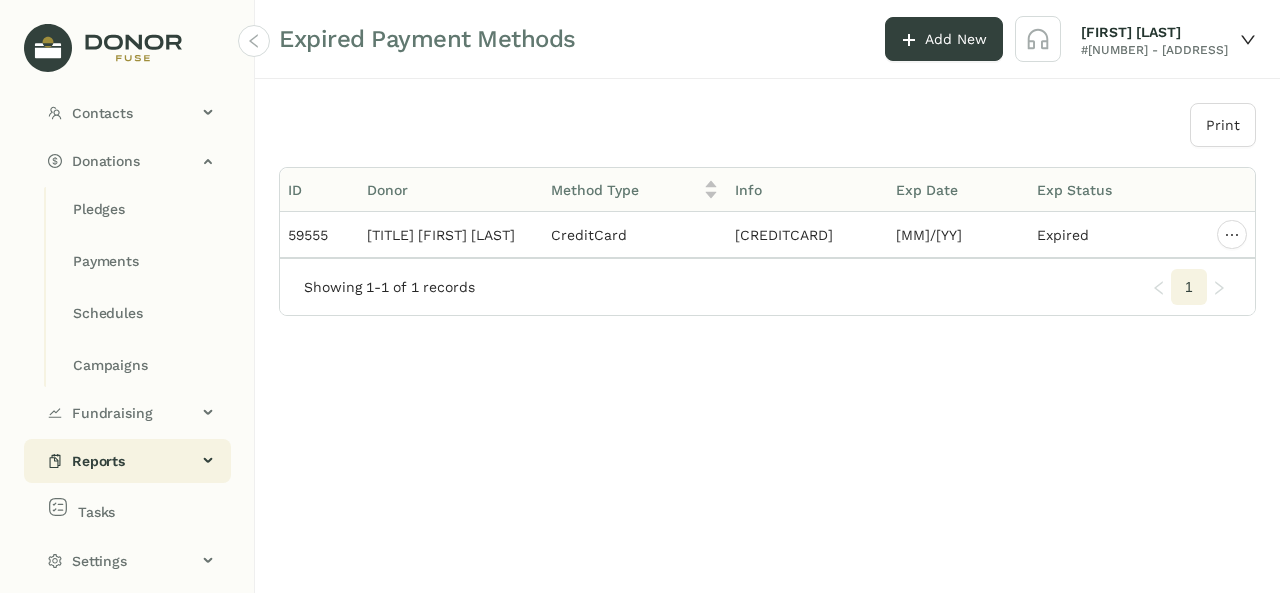 click on "Reports" at bounding box center [127, 461] 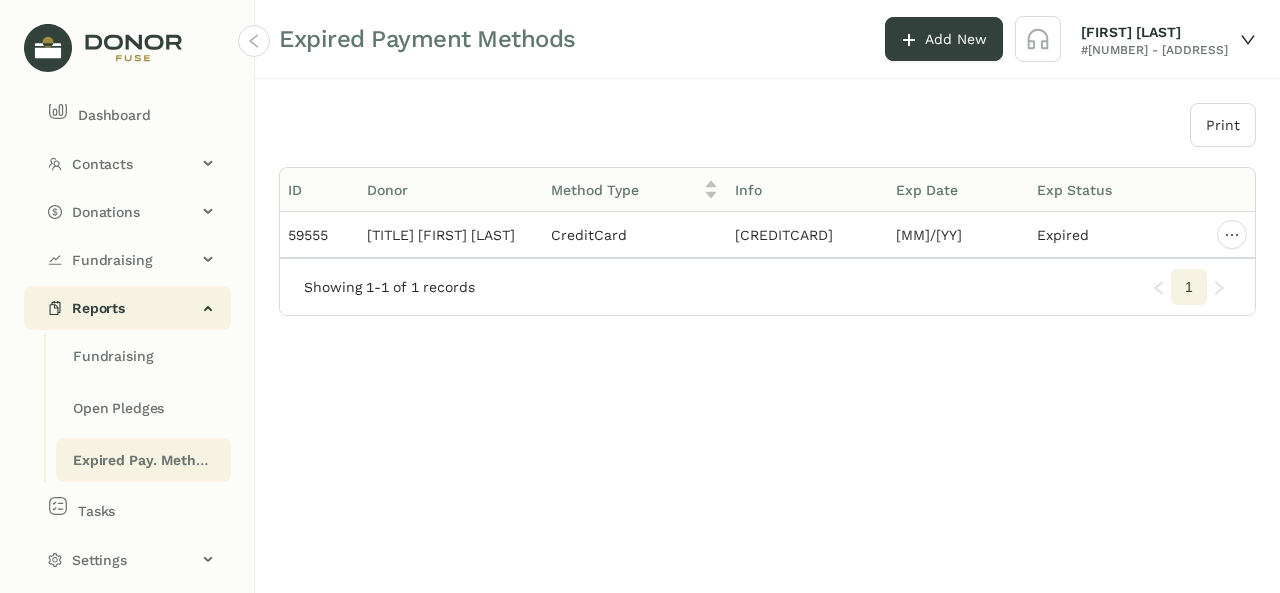 scroll, scrollTop: 17, scrollLeft: 0, axis: vertical 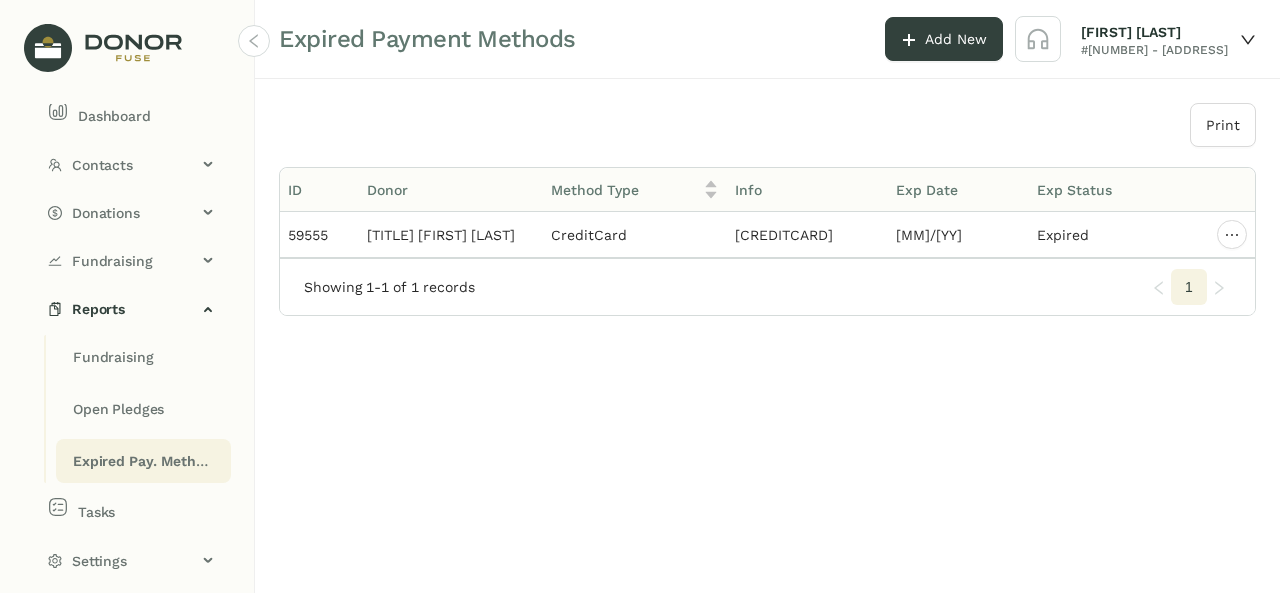 click on "Expired Pay. Methods" at bounding box center [146, 461] 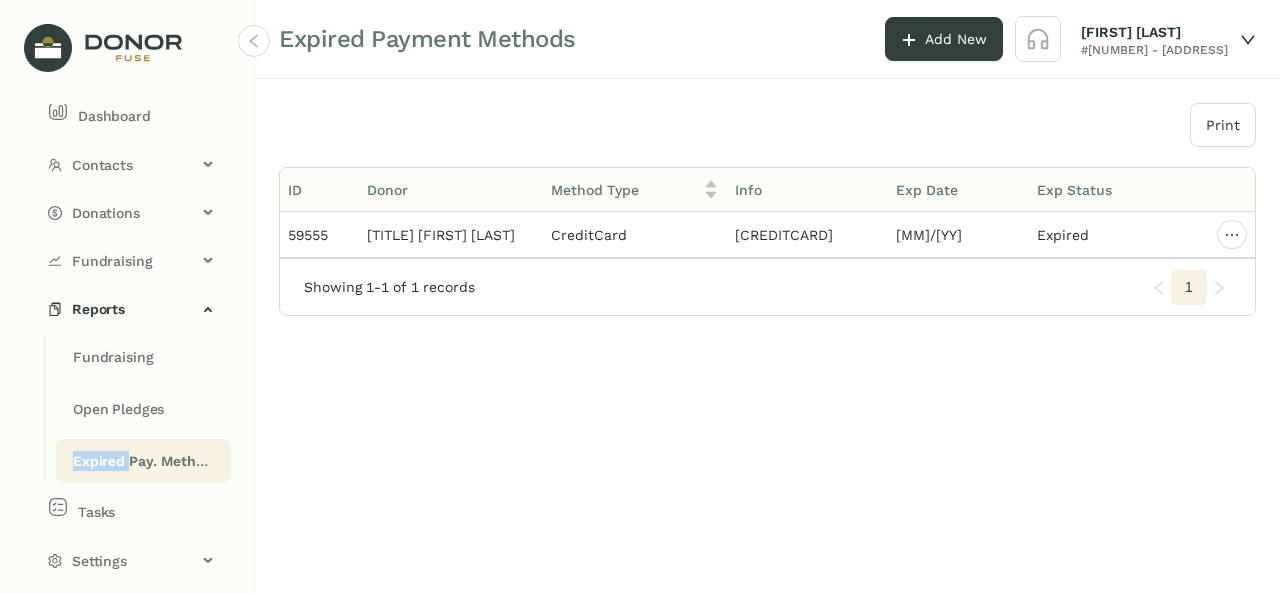 click on "Expired Pay. Methods" at bounding box center (146, 461) 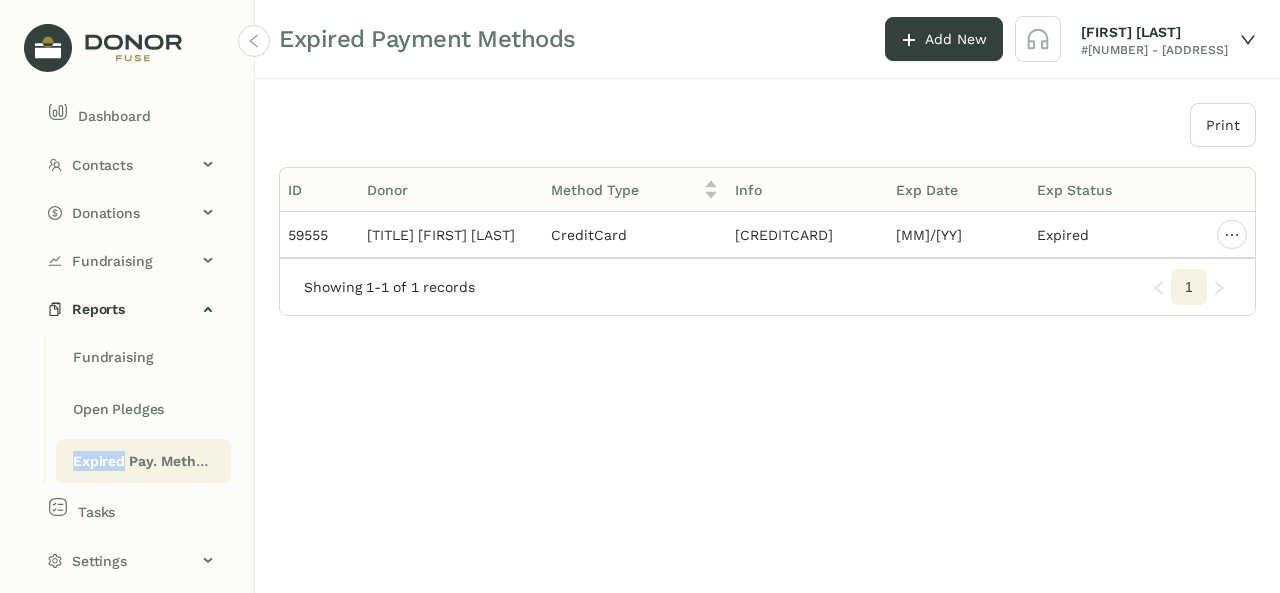 click on "Expired Pay. Methods" at bounding box center (146, 461) 